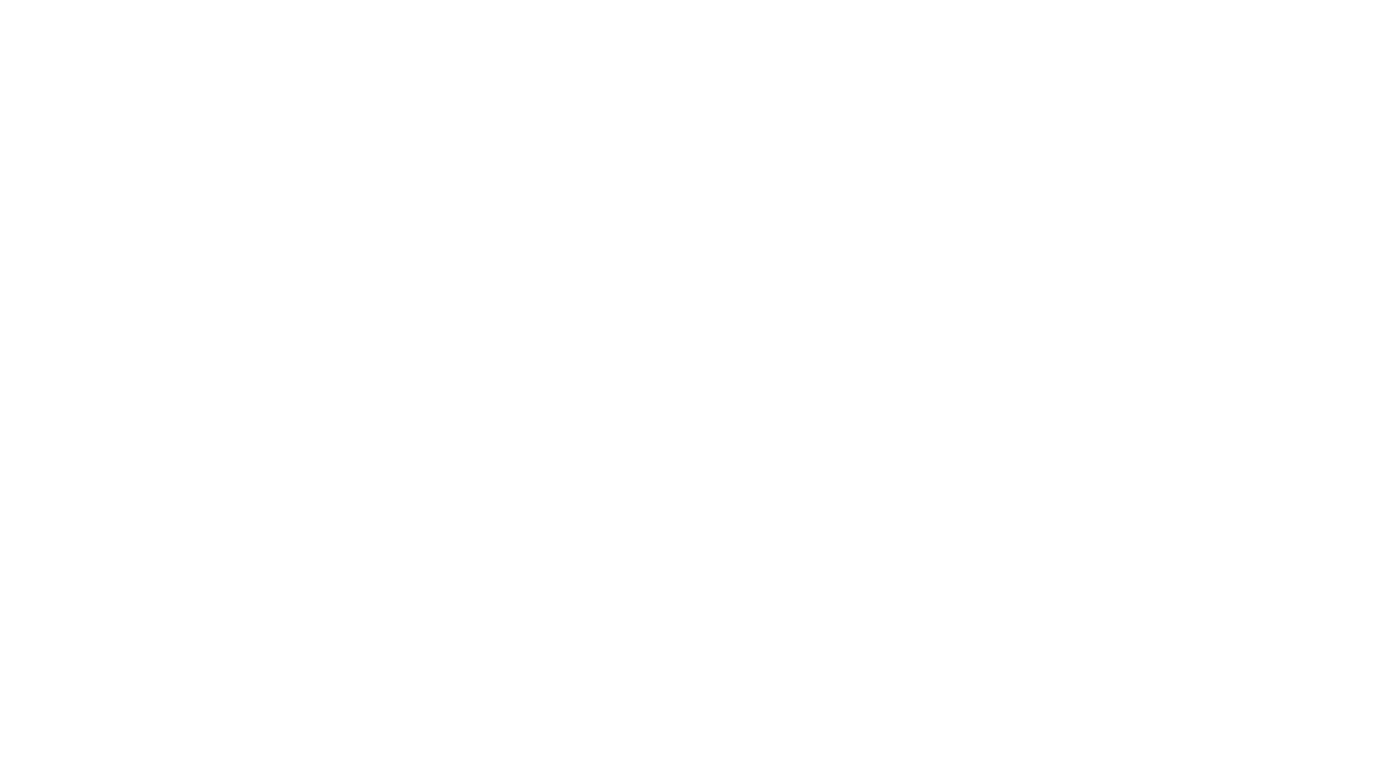 scroll, scrollTop: 0, scrollLeft: 0, axis: both 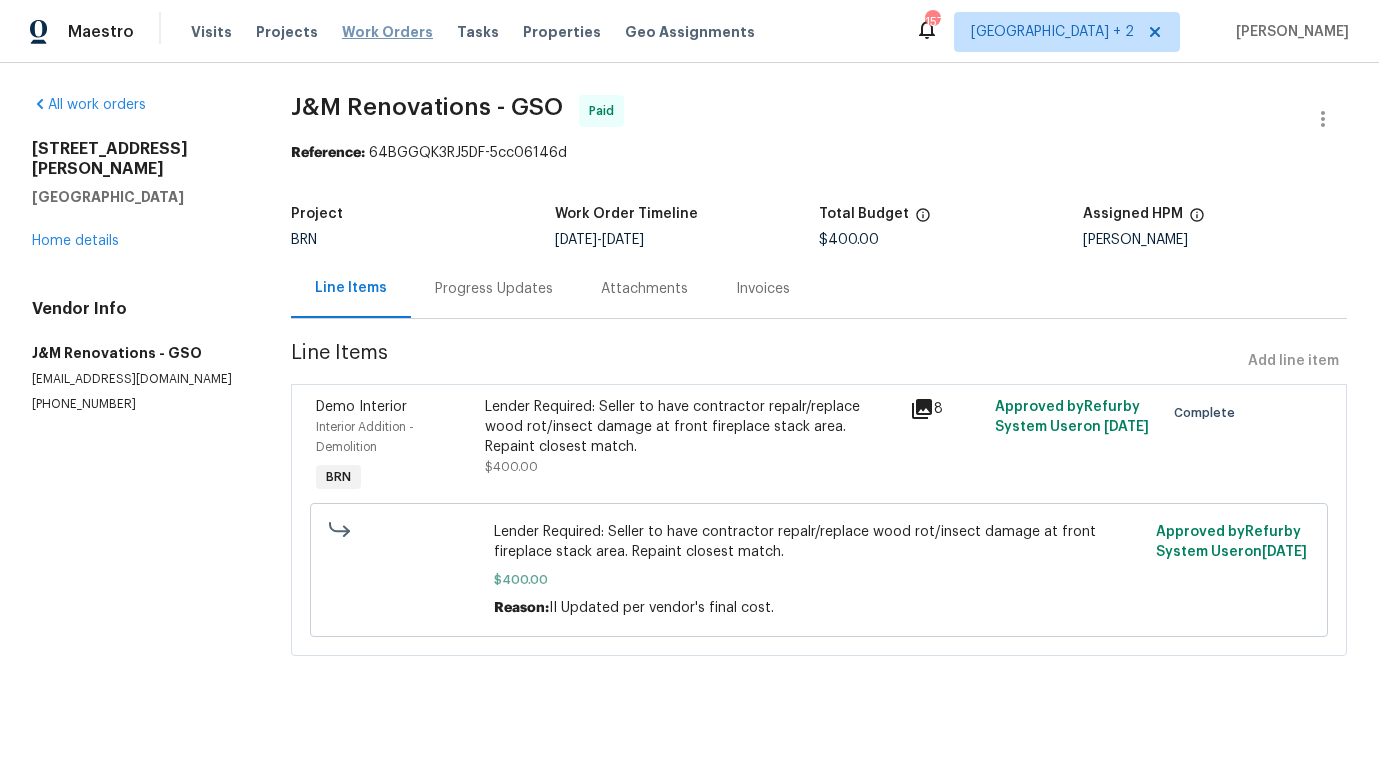 click on "Work Orders" at bounding box center [387, 32] 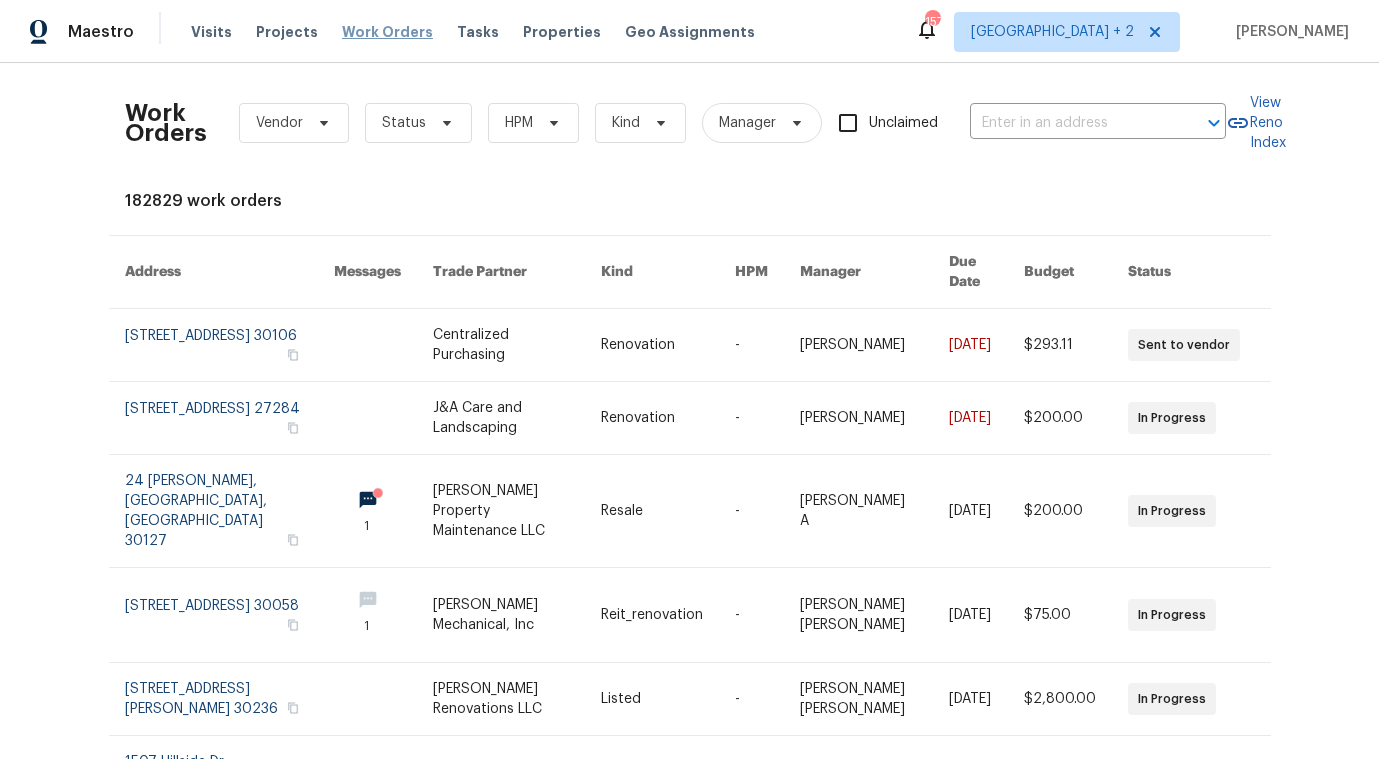 click on "Work Orders" at bounding box center (387, 32) 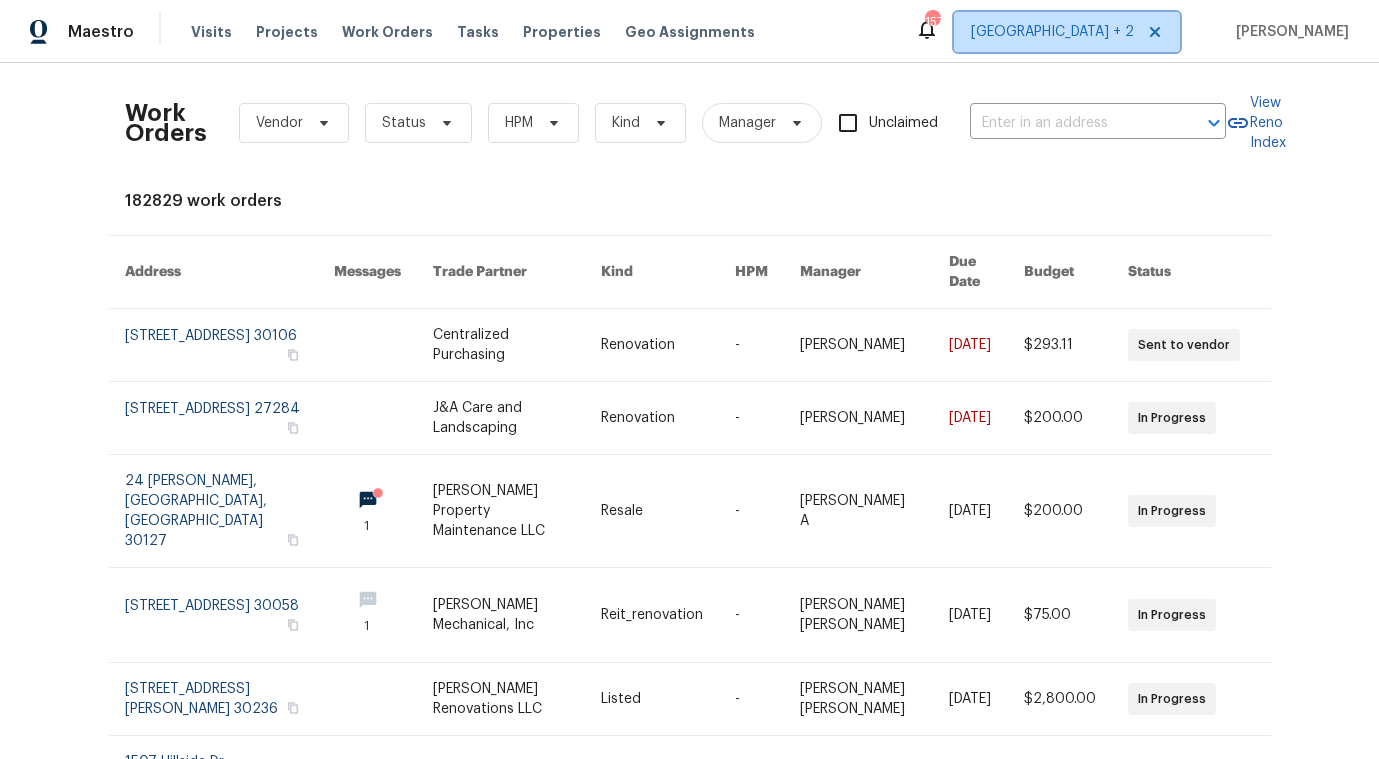click on "[GEOGRAPHIC_DATA] + 2" at bounding box center [1052, 32] 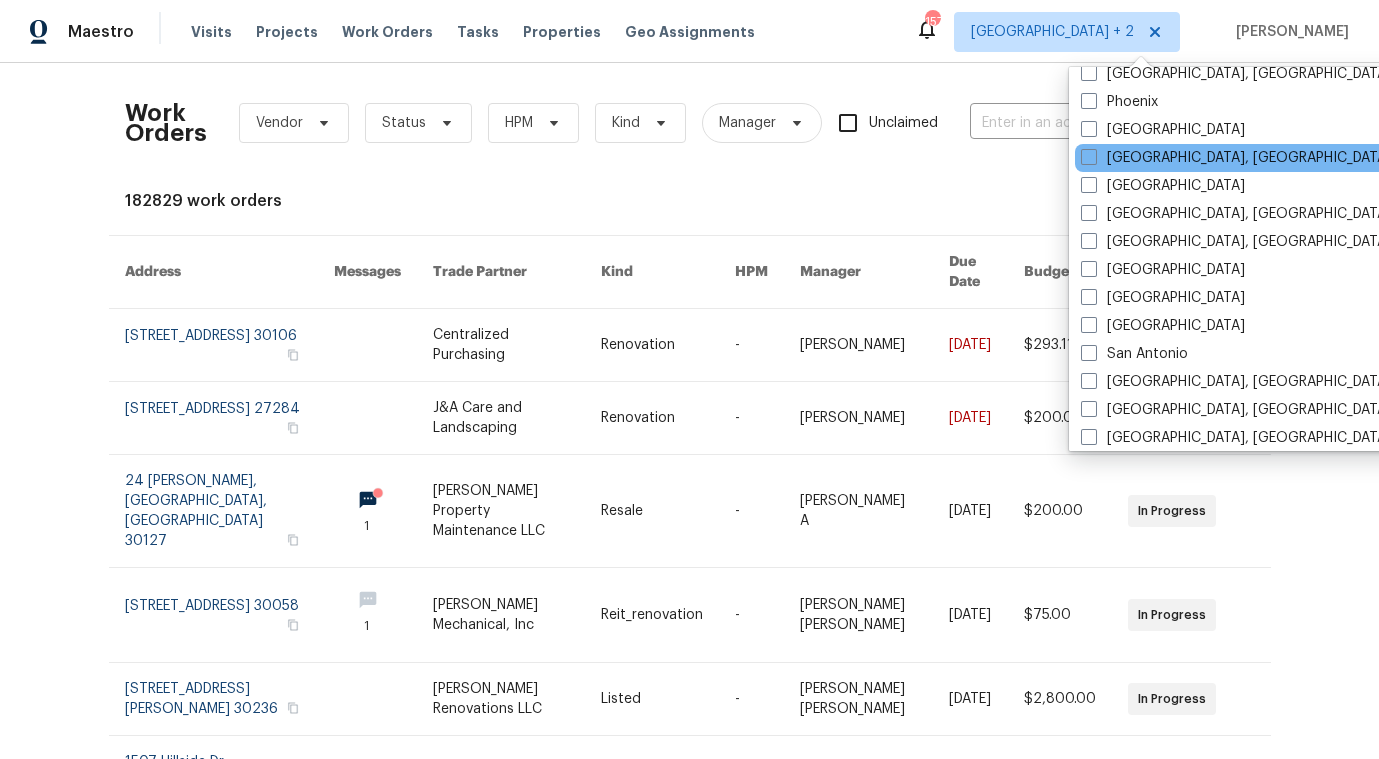 scroll, scrollTop: 1157, scrollLeft: 0, axis: vertical 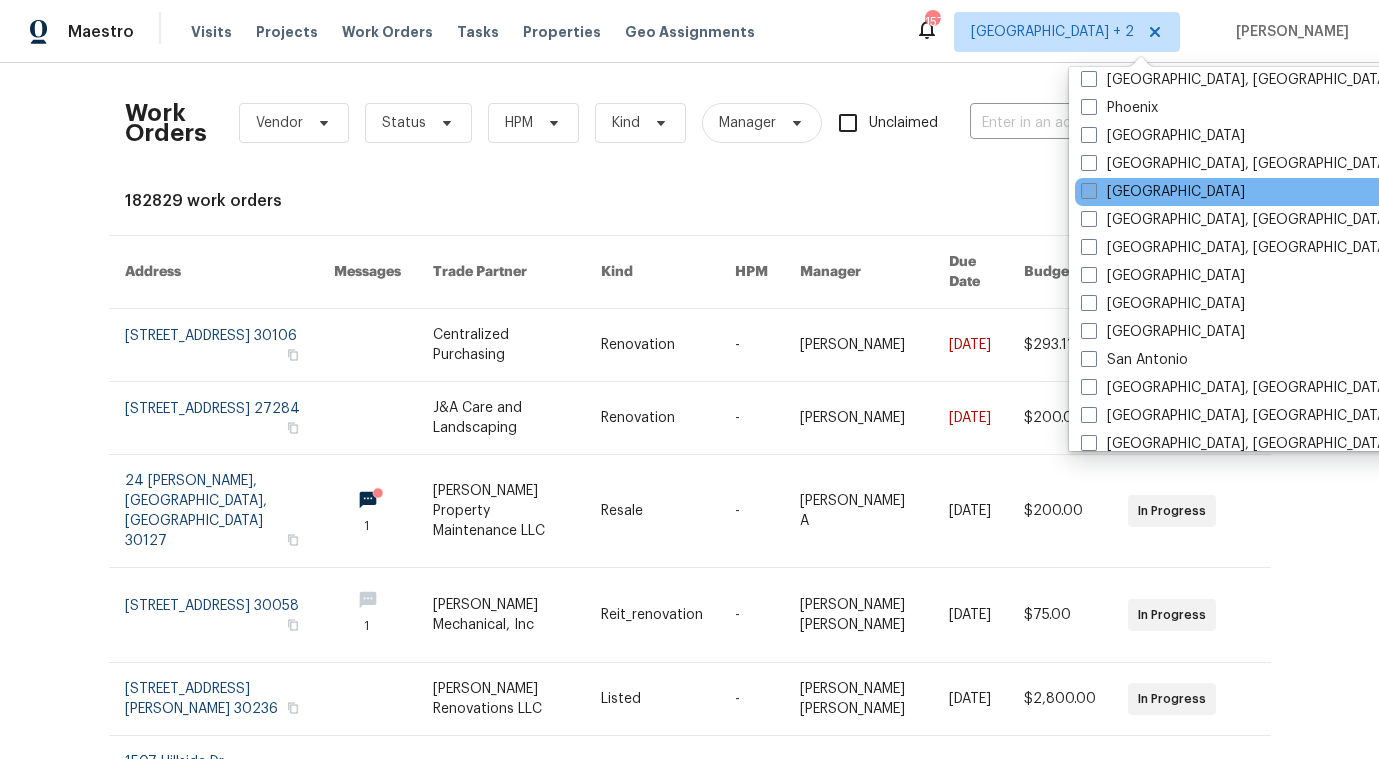 click on "[GEOGRAPHIC_DATA]" at bounding box center [1163, 192] 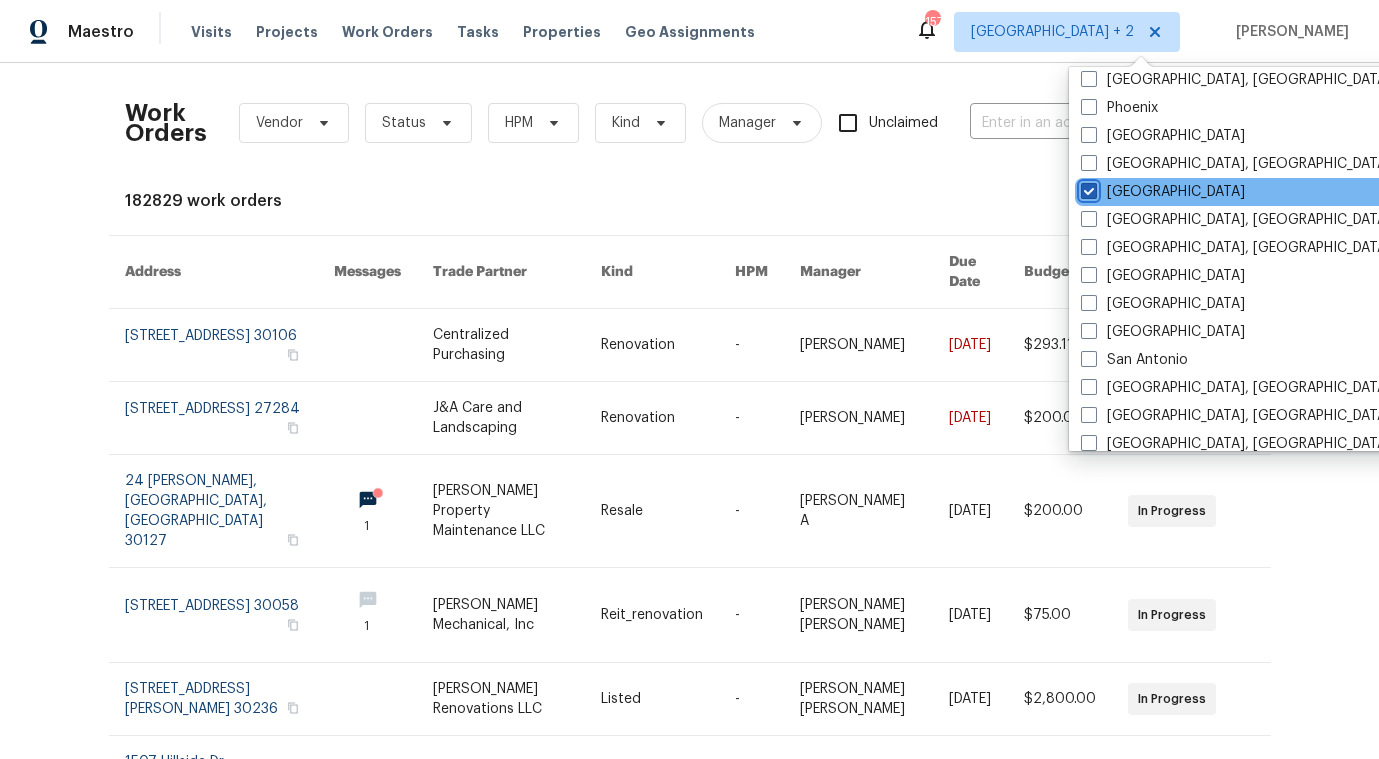 checkbox on "true" 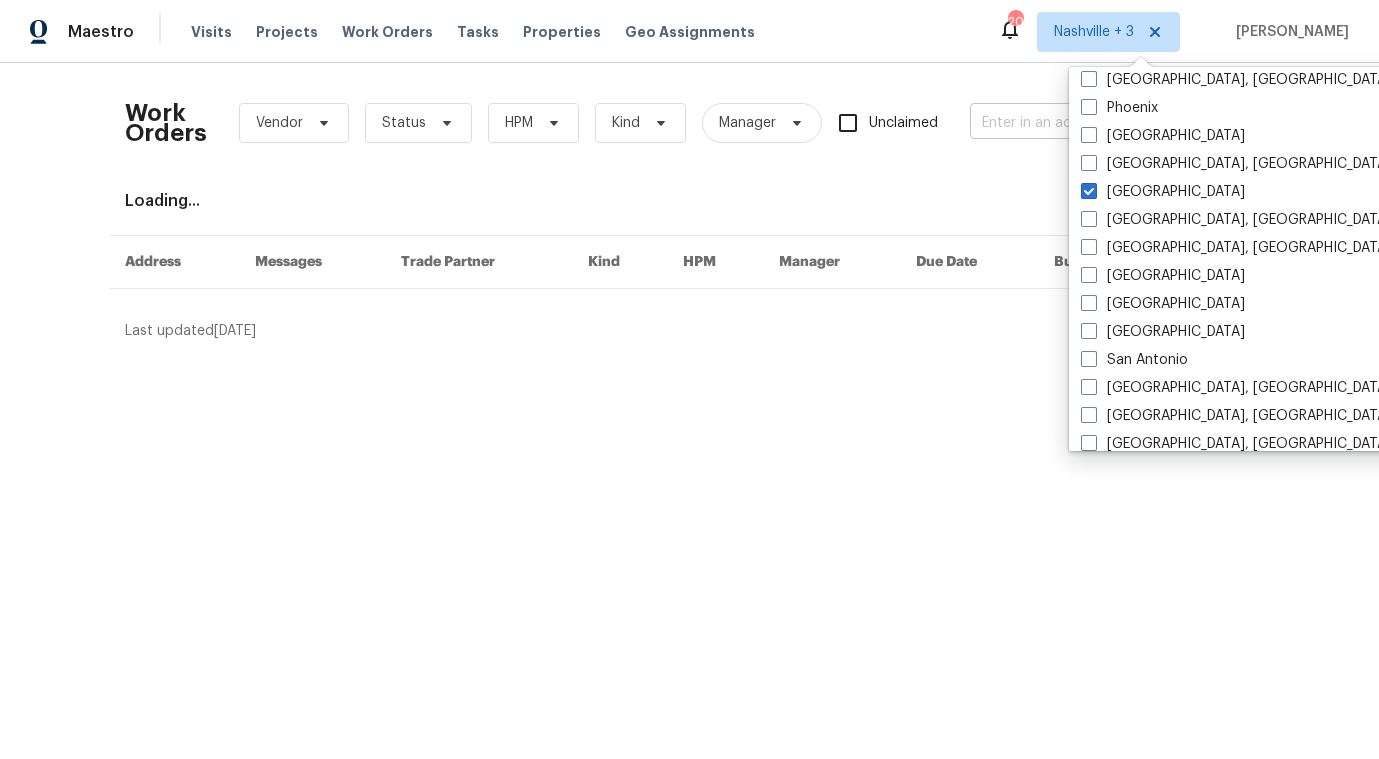 click at bounding box center [1070, 123] 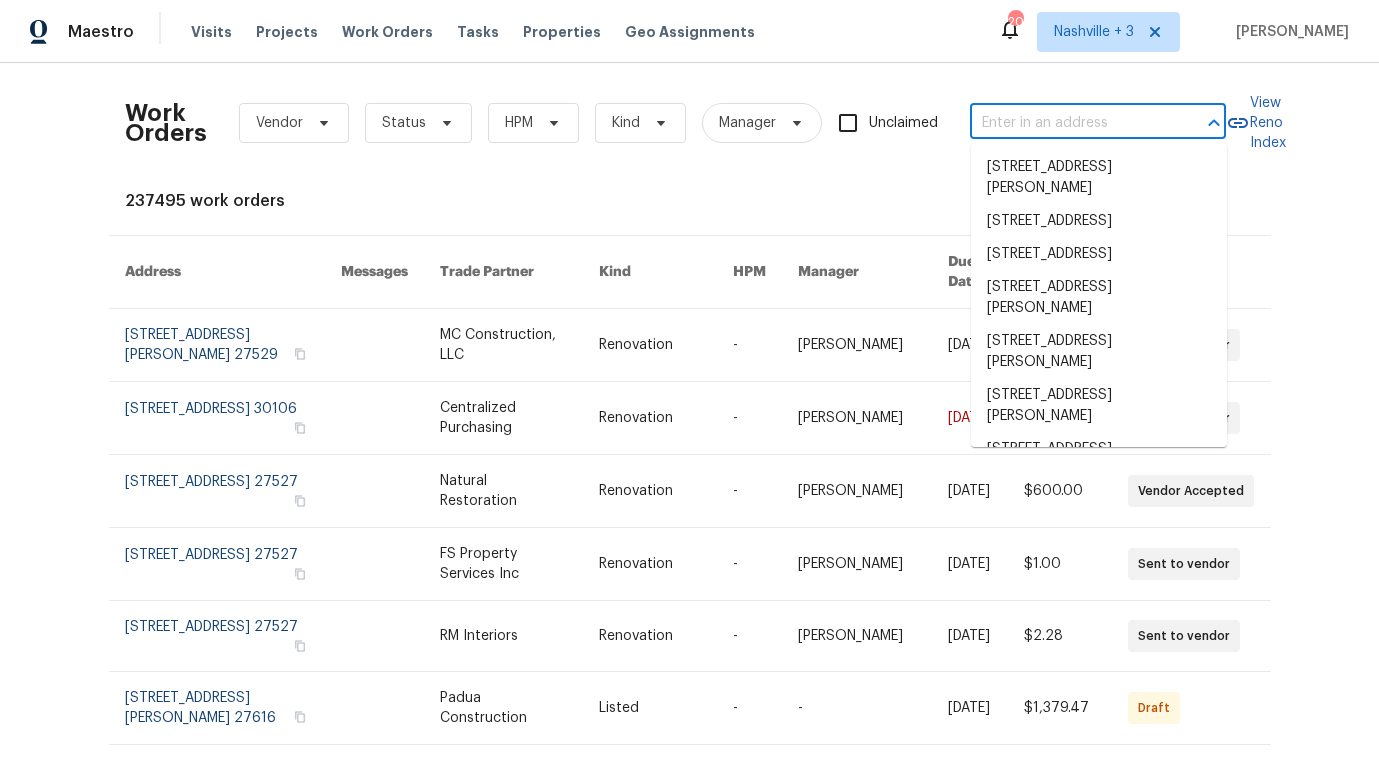 paste on "[STREET_ADDRESS]" 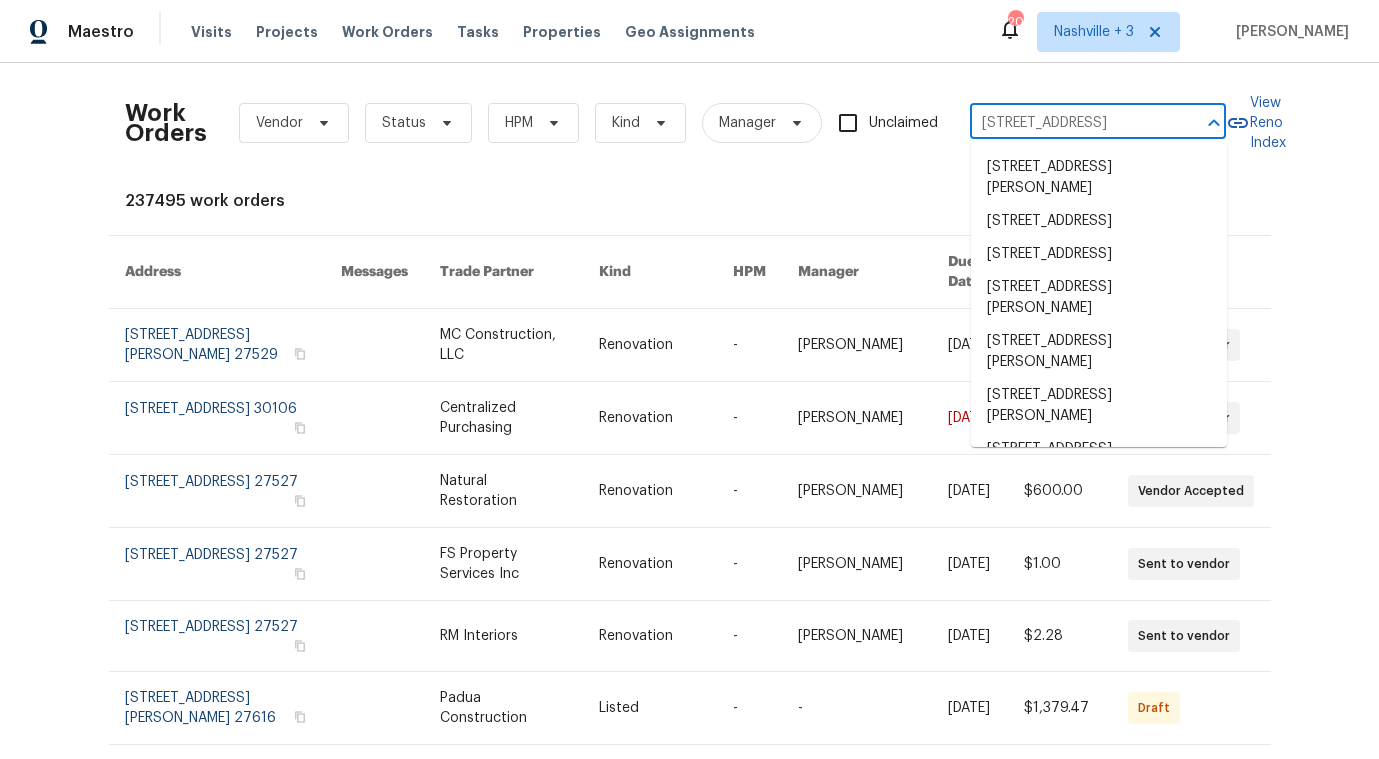 scroll, scrollTop: 0, scrollLeft: 45, axis: horizontal 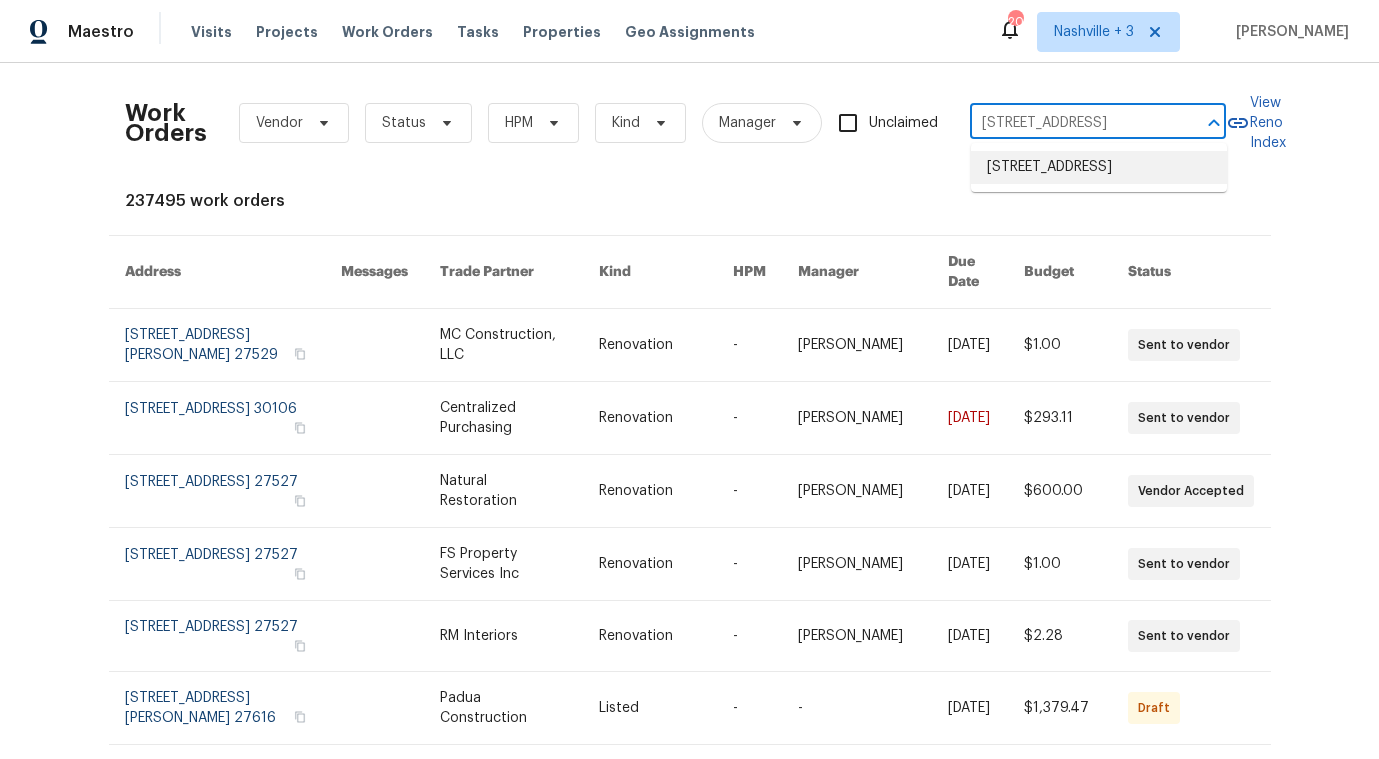 click on "[STREET_ADDRESS]" at bounding box center [1099, 167] 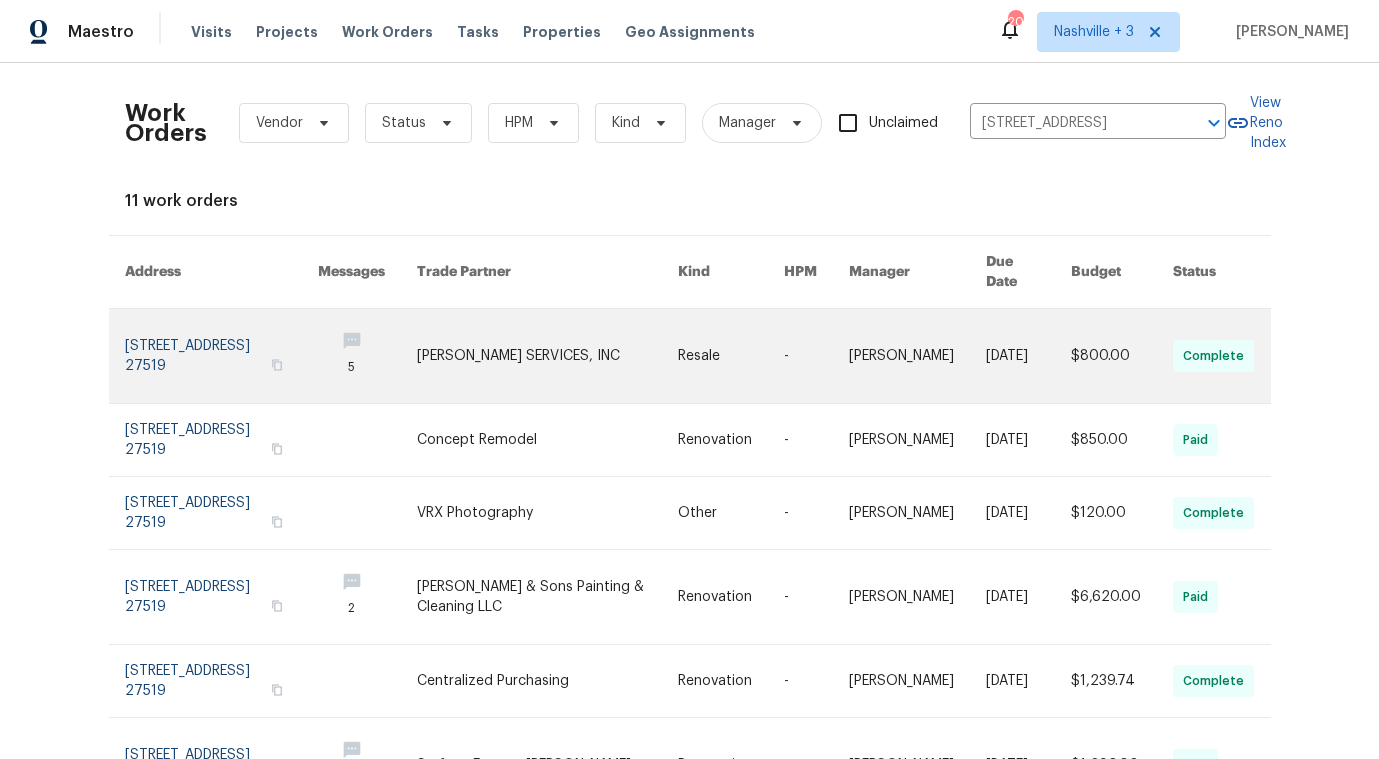 click at bounding box center [547, 356] 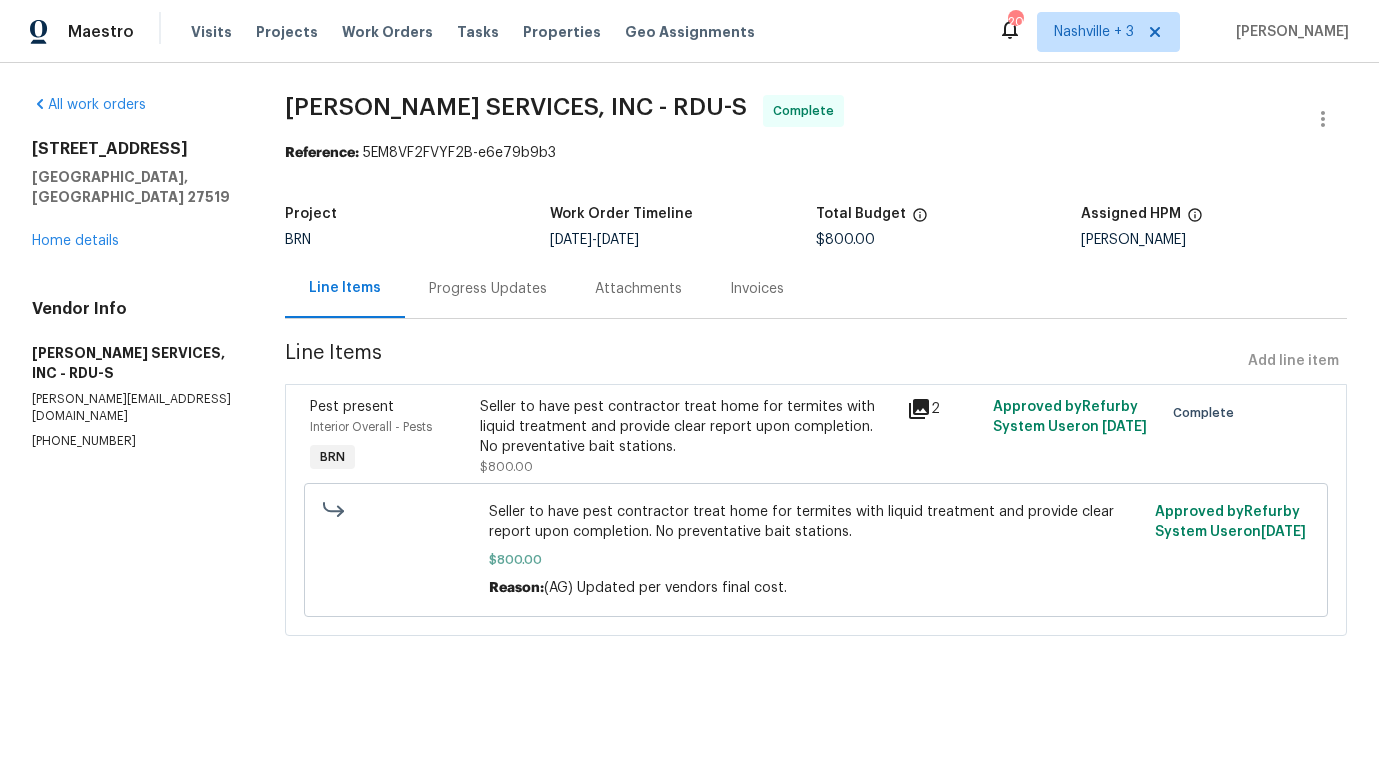 click on "Progress Updates" at bounding box center (488, 288) 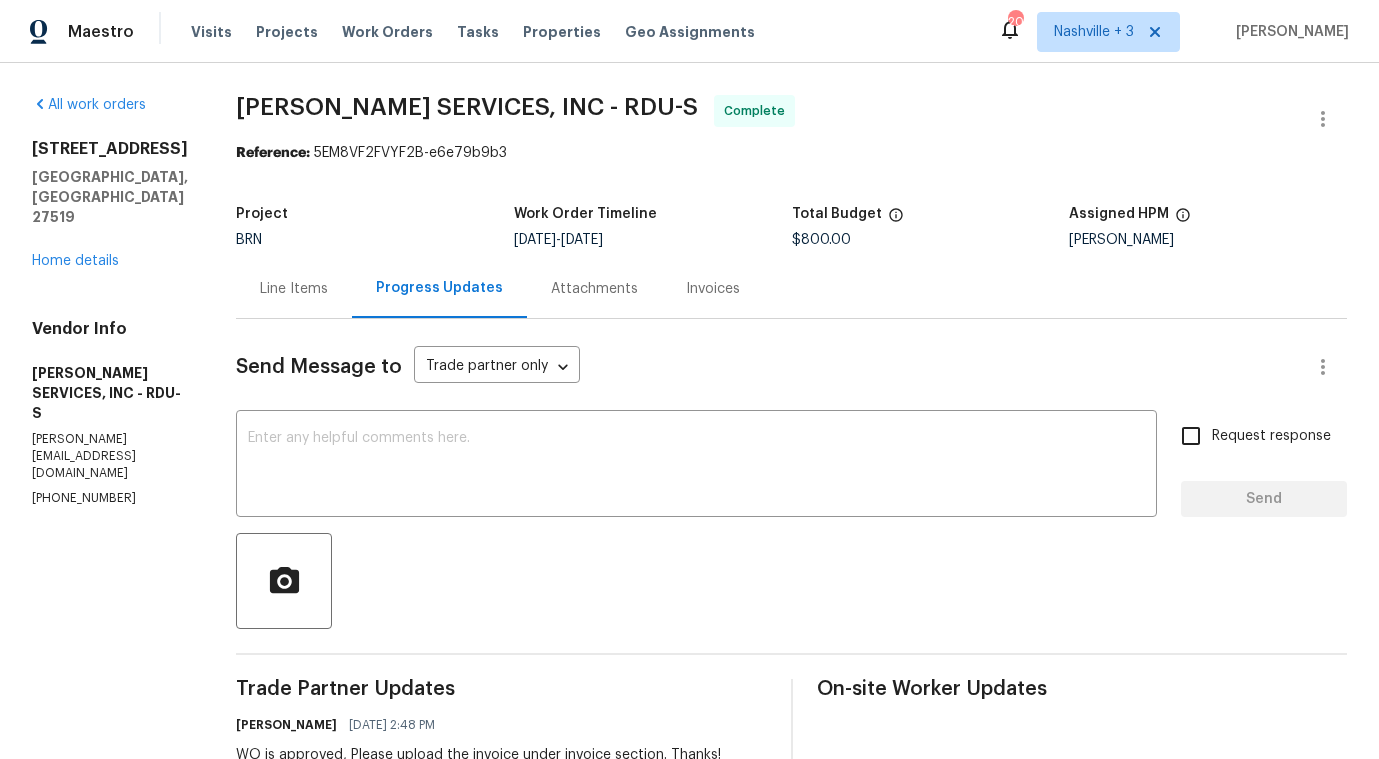 click on "Invoices" at bounding box center [713, 288] 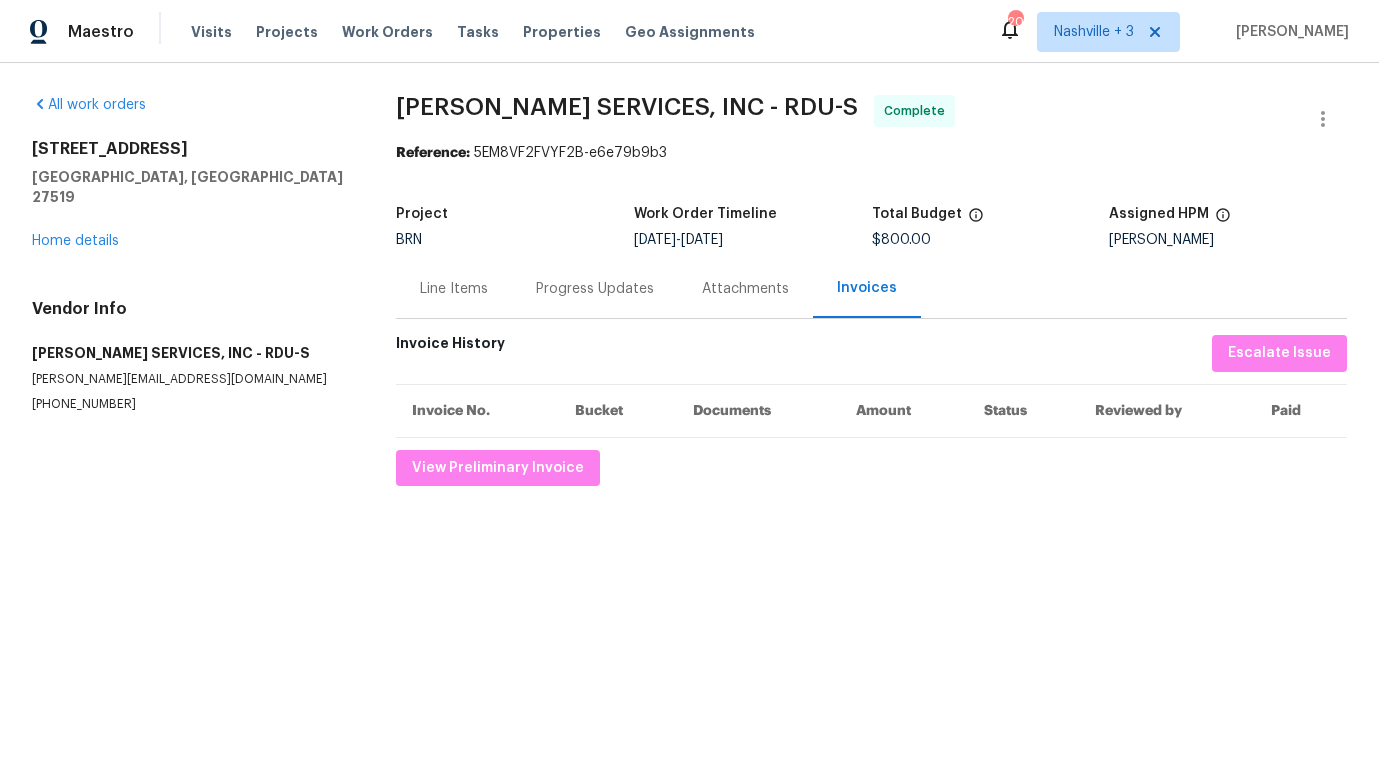 click on "Attachments" at bounding box center [745, 289] 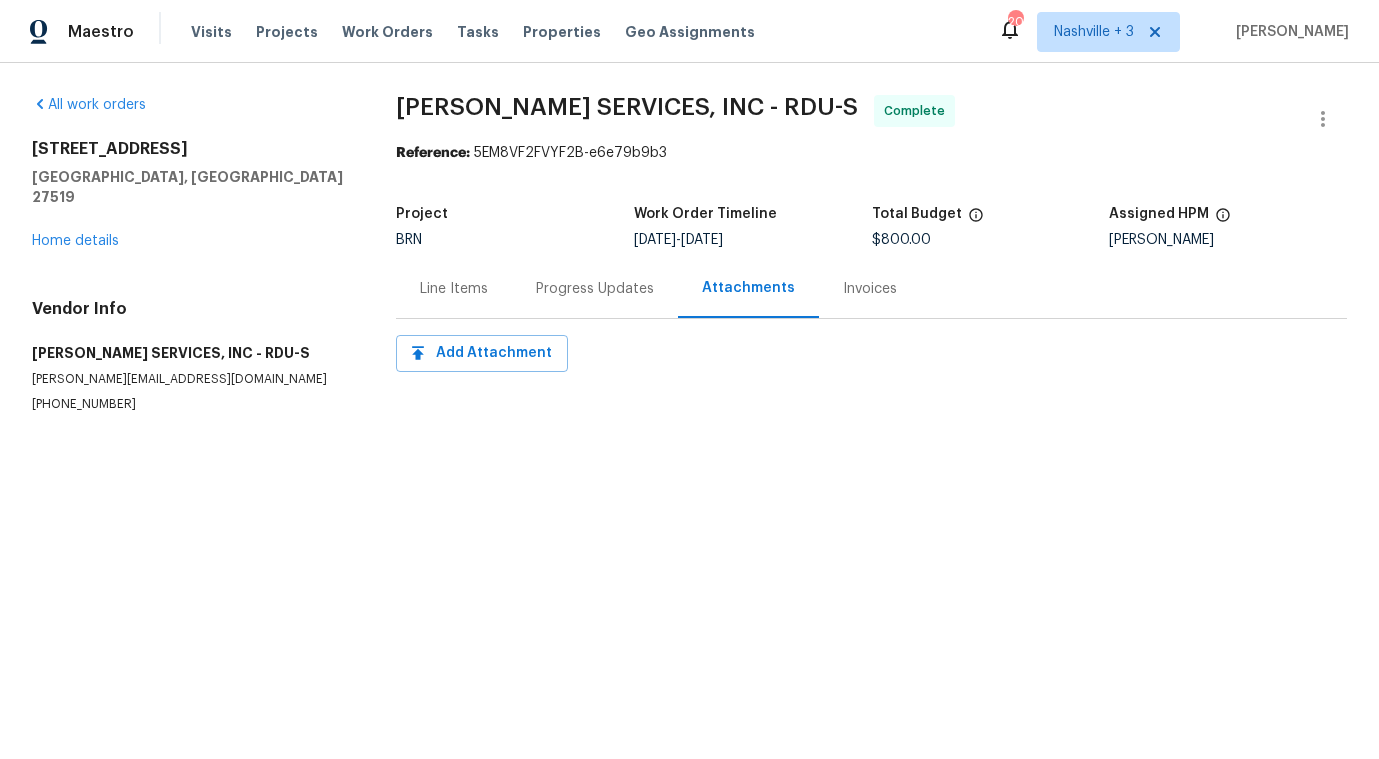 click on "Line Items" at bounding box center (454, 289) 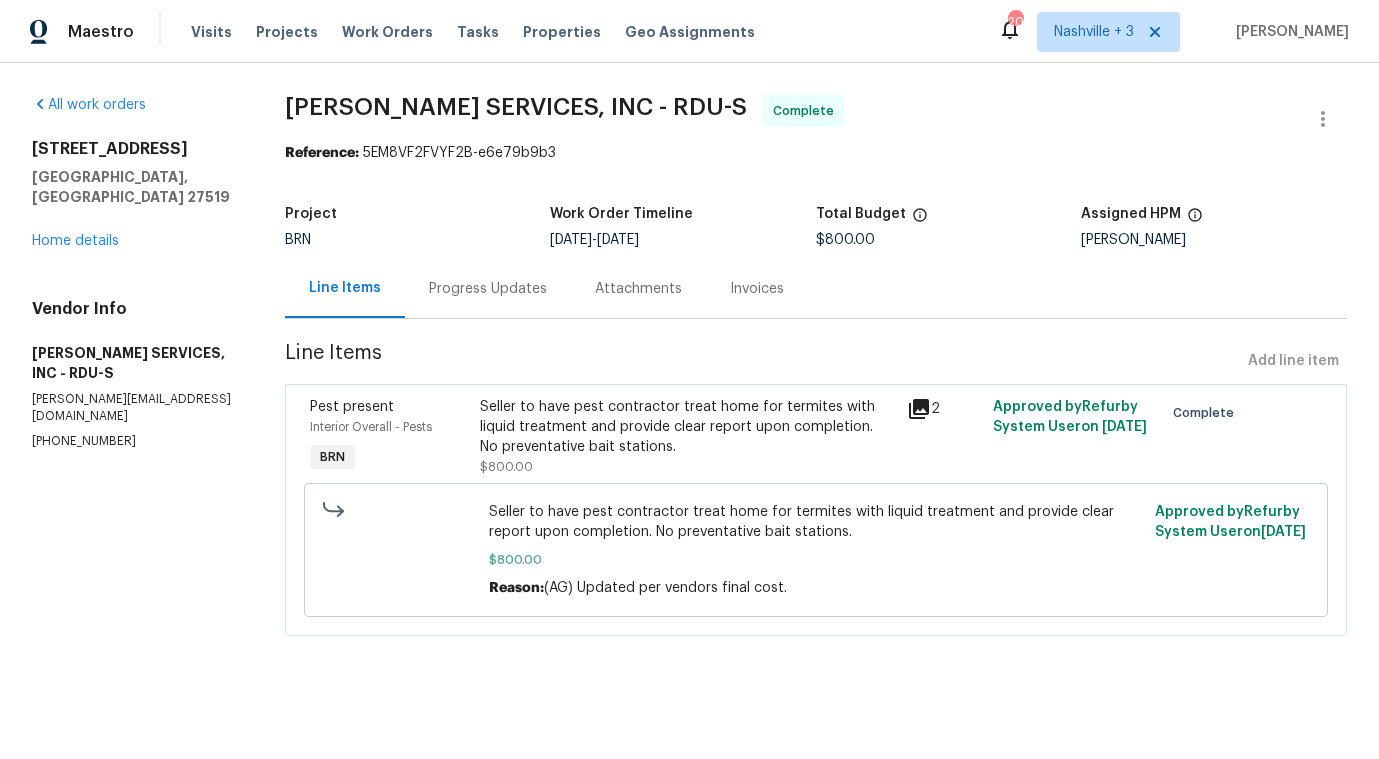 click on "Progress Updates" at bounding box center [488, 288] 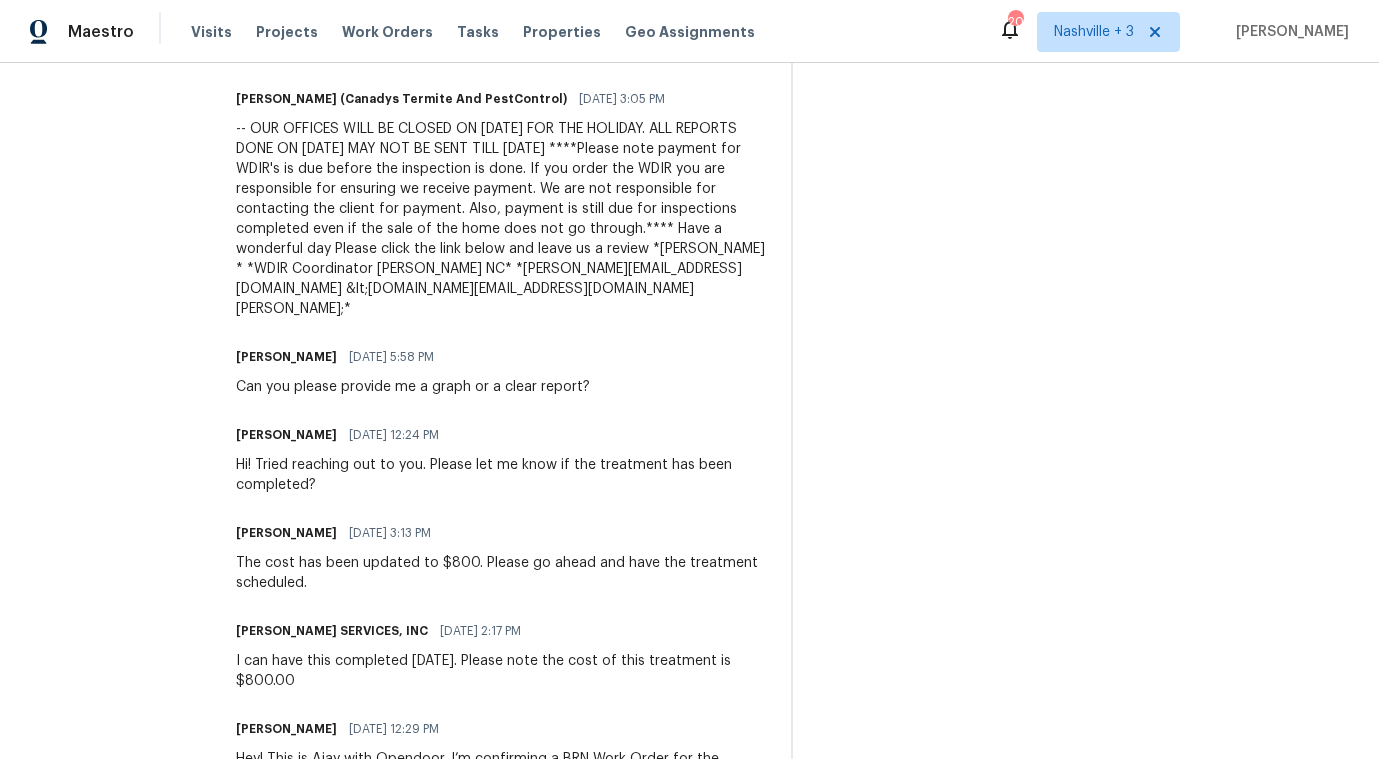 scroll, scrollTop: 1844, scrollLeft: 0, axis: vertical 